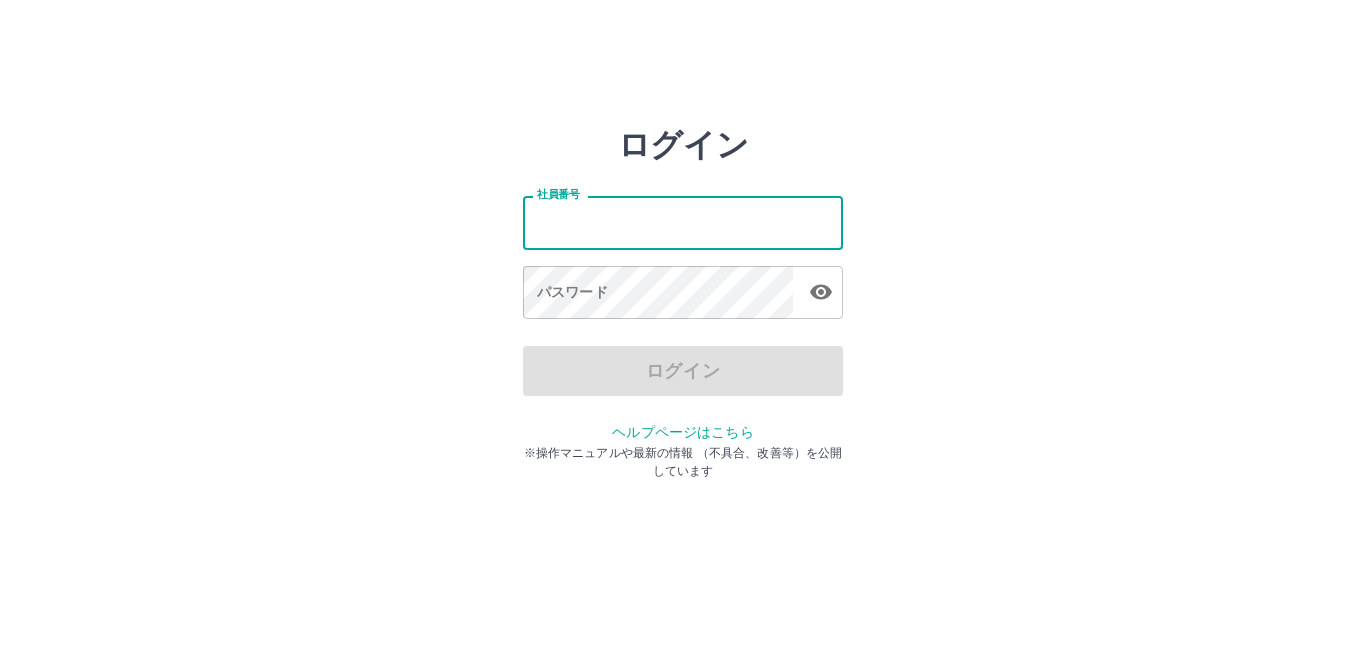 scroll, scrollTop: 0, scrollLeft: 0, axis: both 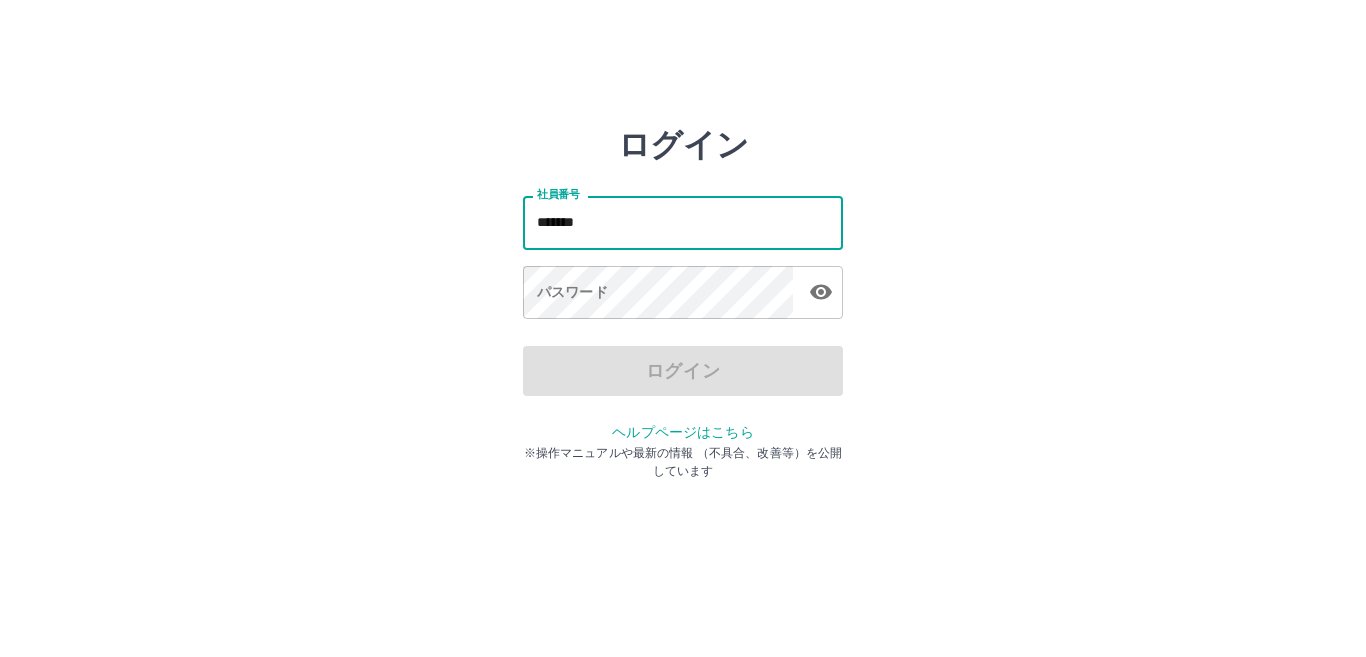 type on "*******" 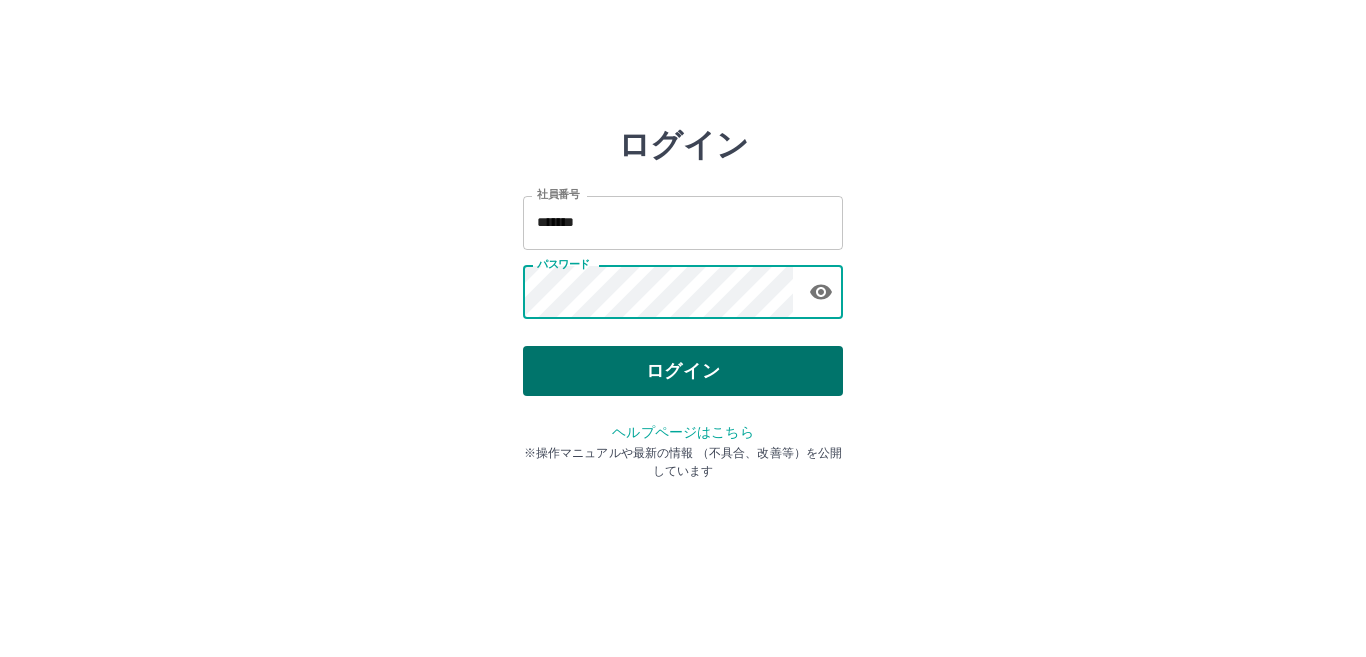 click on "ログイン" at bounding box center [683, 371] 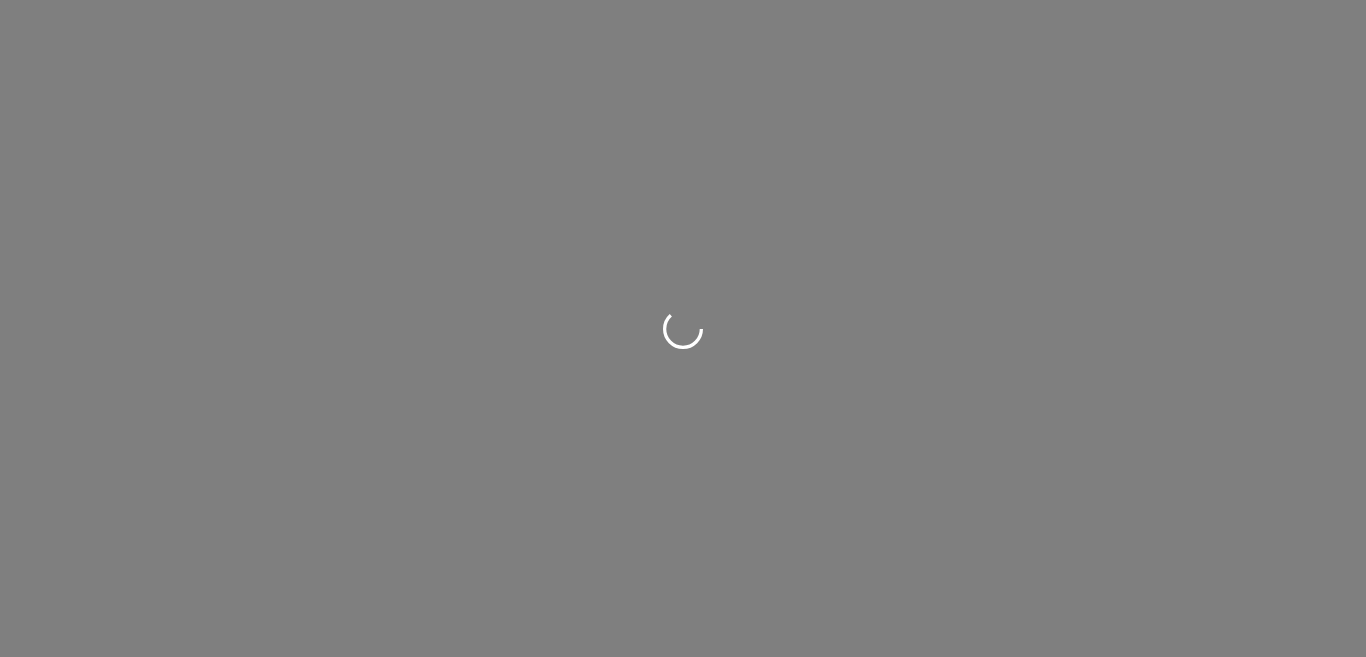 scroll, scrollTop: 0, scrollLeft: 0, axis: both 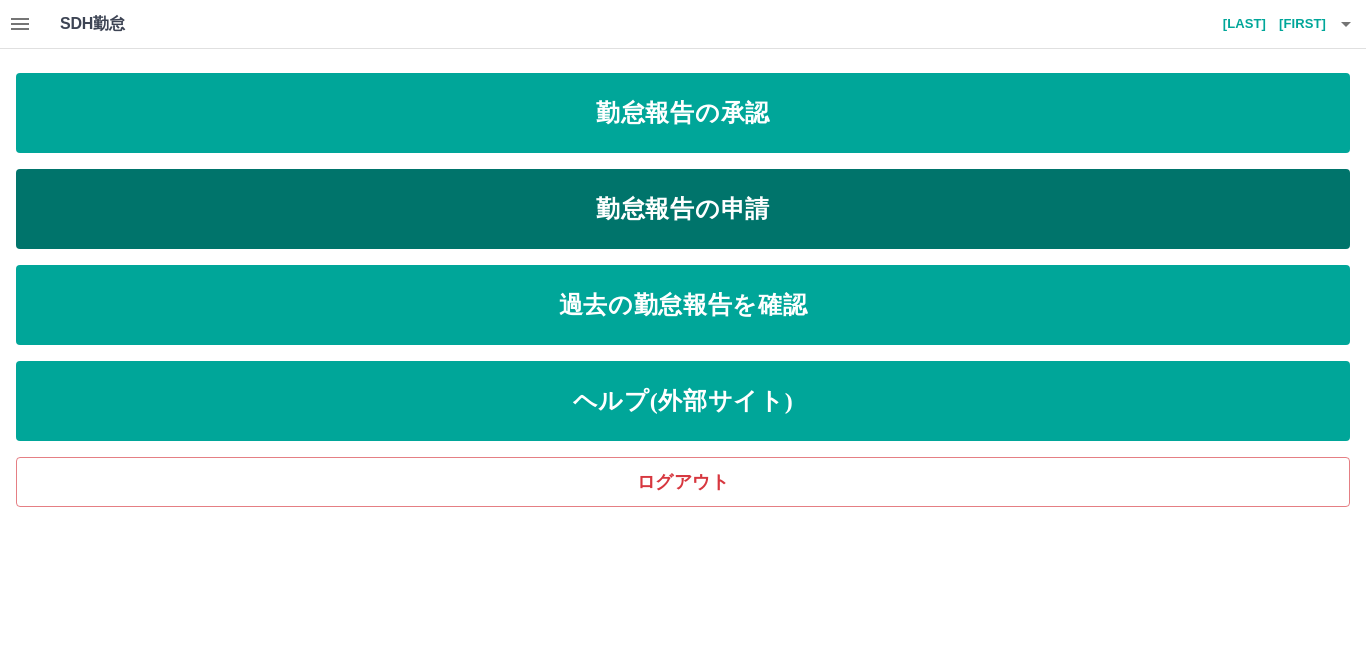 click on "勤怠報告の申請" at bounding box center (683, 209) 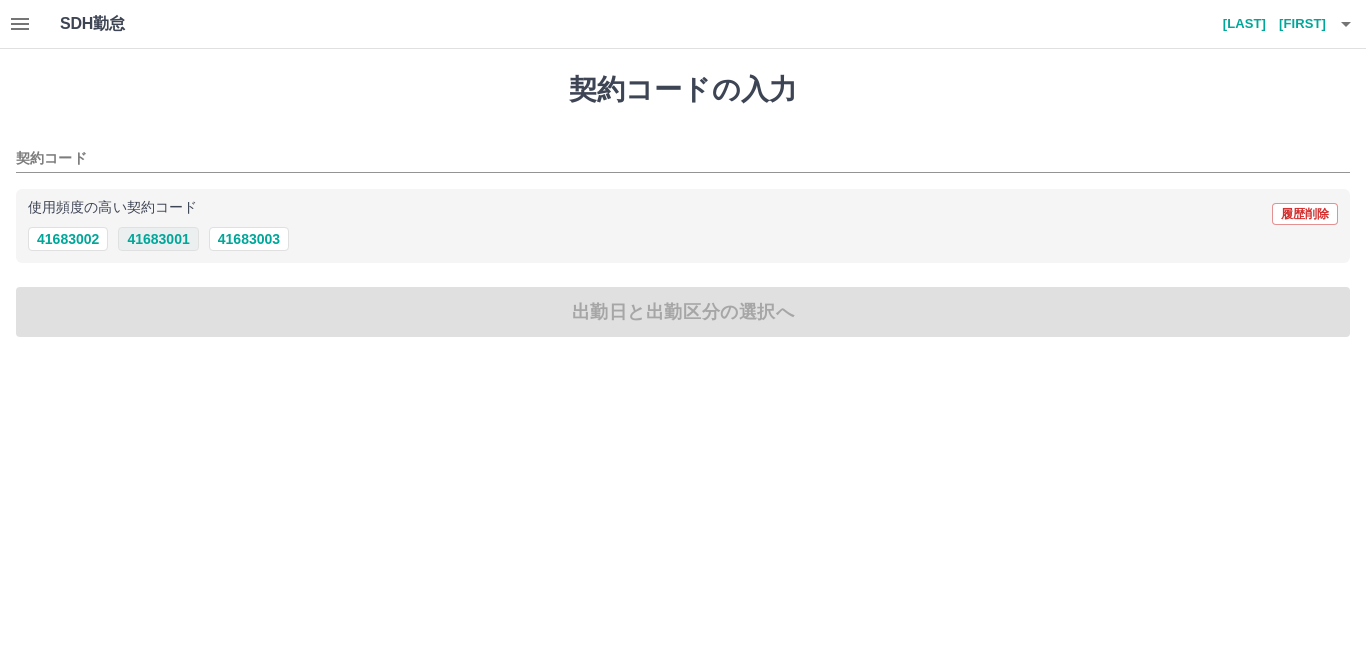 click on "41683001" at bounding box center [158, 239] 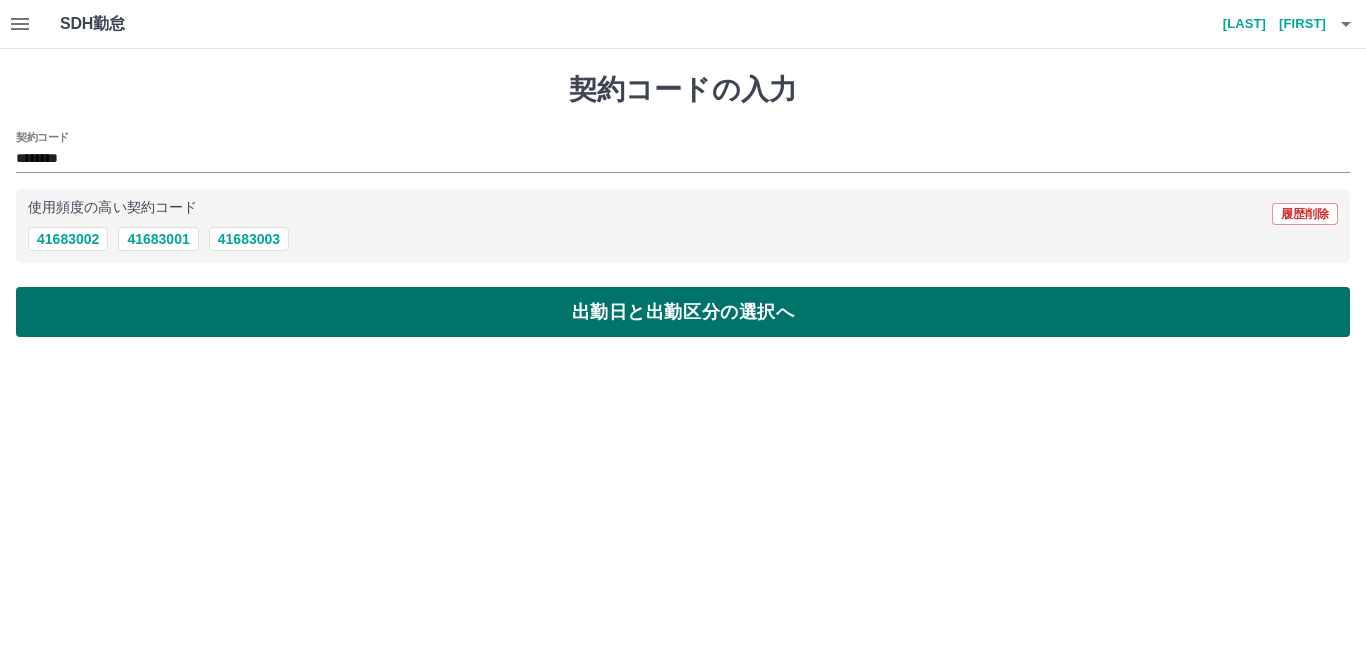 click on "出勤日と出勤区分の選択へ" at bounding box center (683, 312) 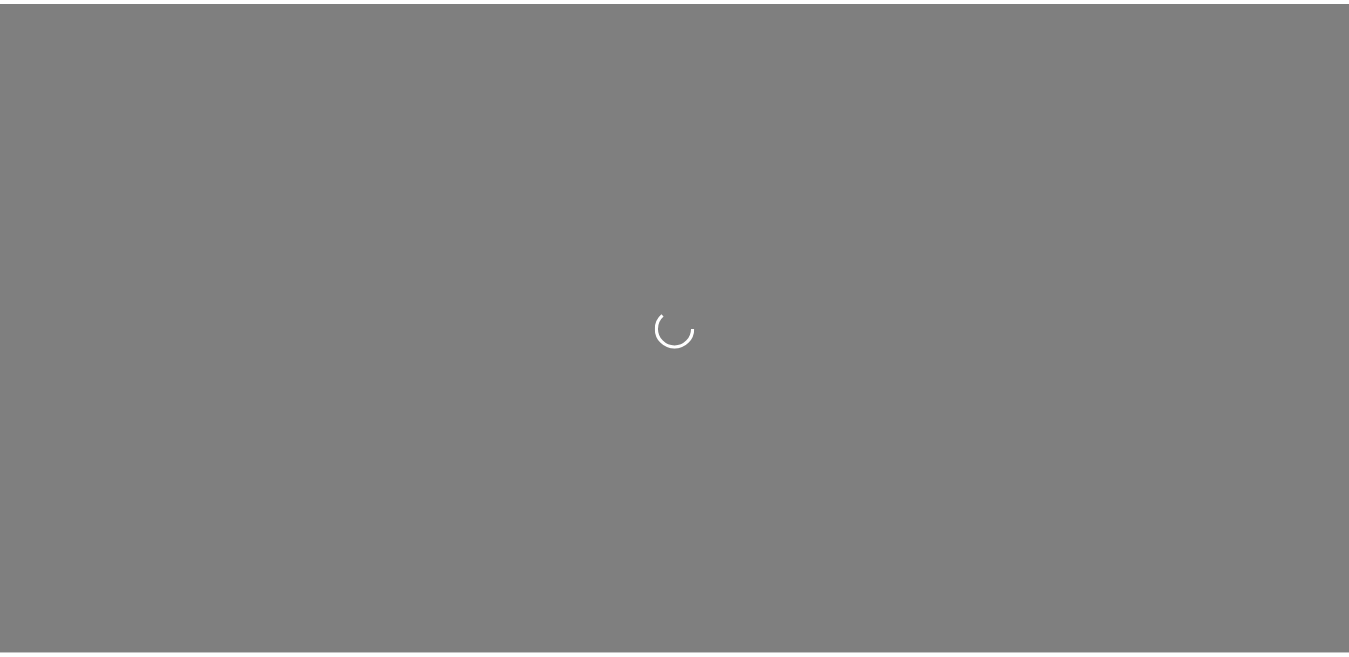 scroll, scrollTop: 0, scrollLeft: 0, axis: both 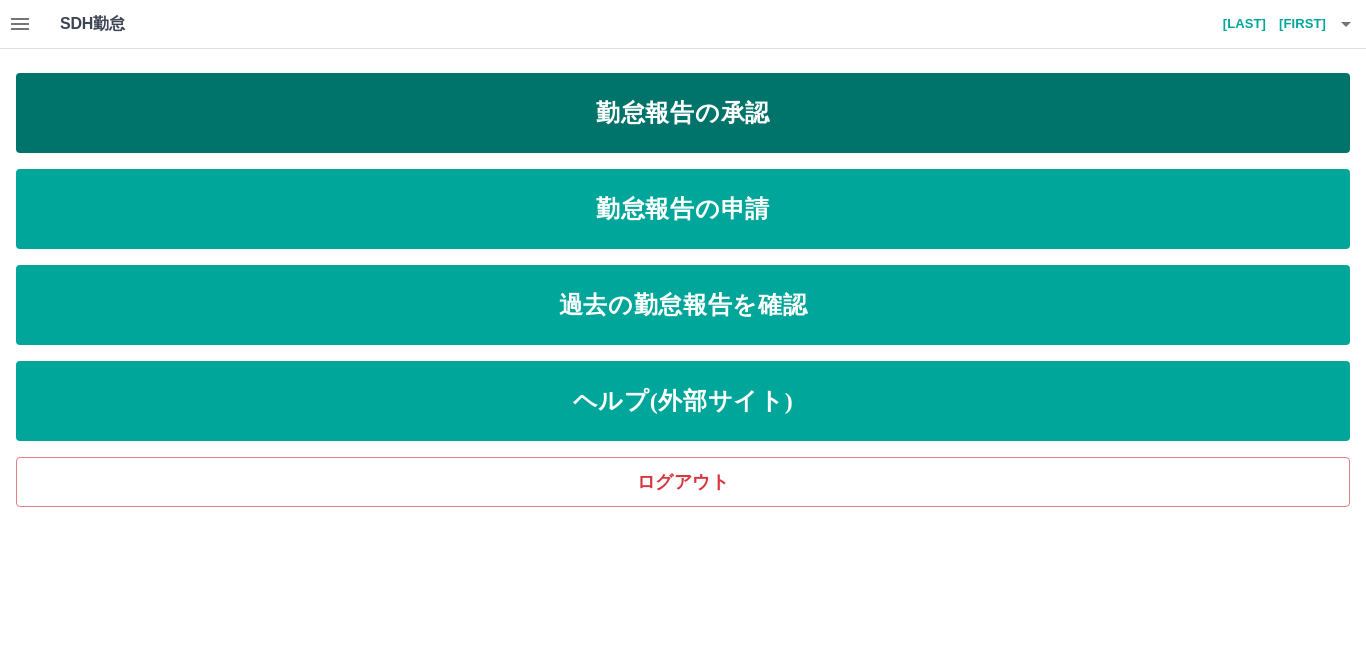 click on "勤怠報告の承認" at bounding box center (683, 113) 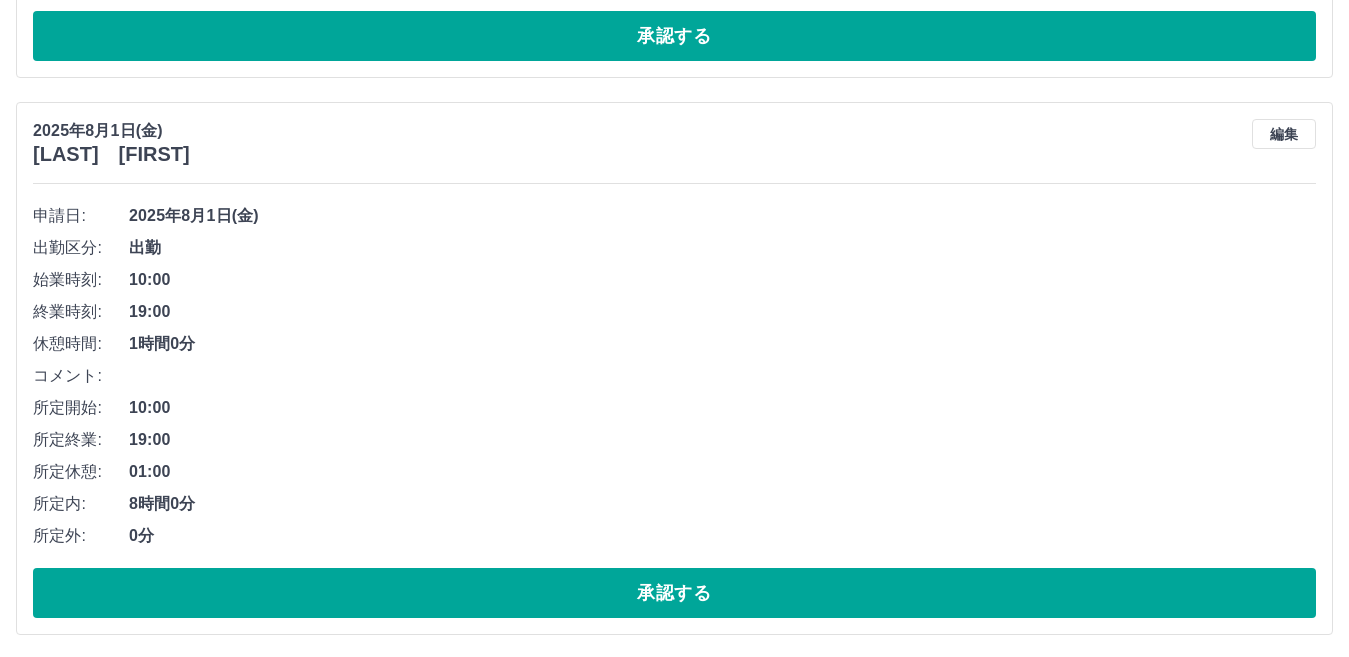 scroll, scrollTop: 4721, scrollLeft: 0, axis: vertical 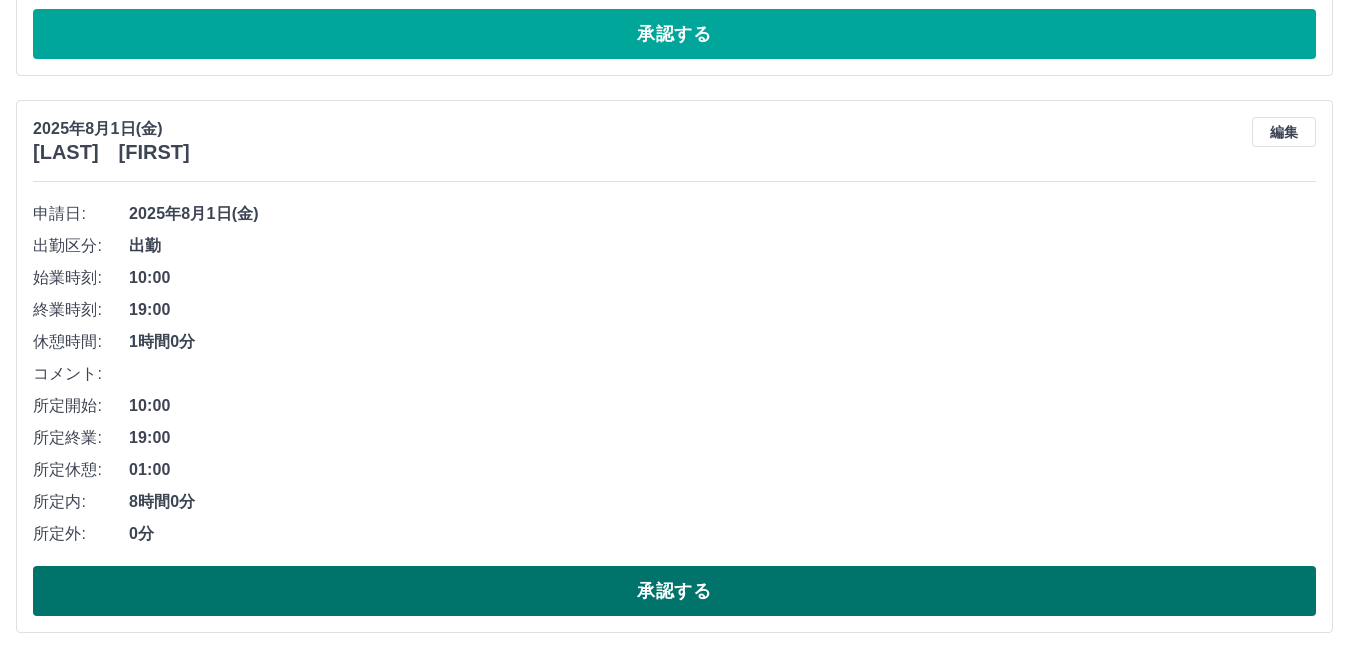 click on "承認する" at bounding box center (674, 591) 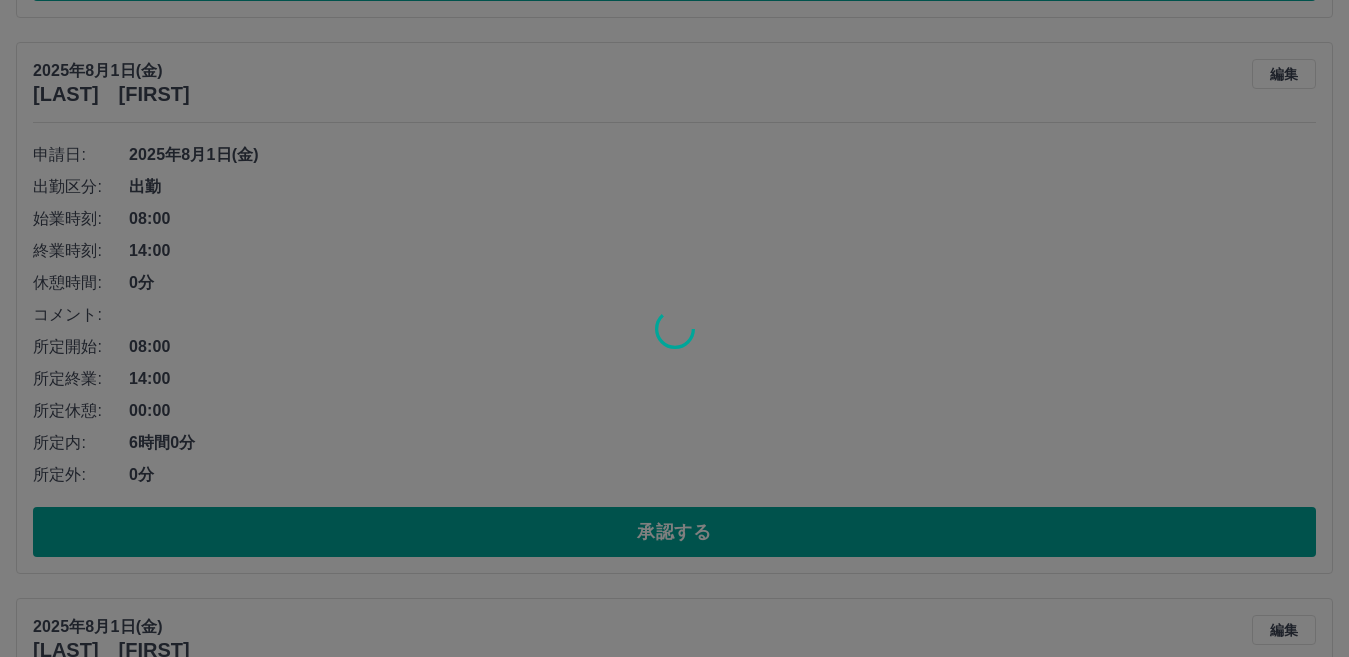 scroll, scrollTop: 4164, scrollLeft: 0, axis: vertical 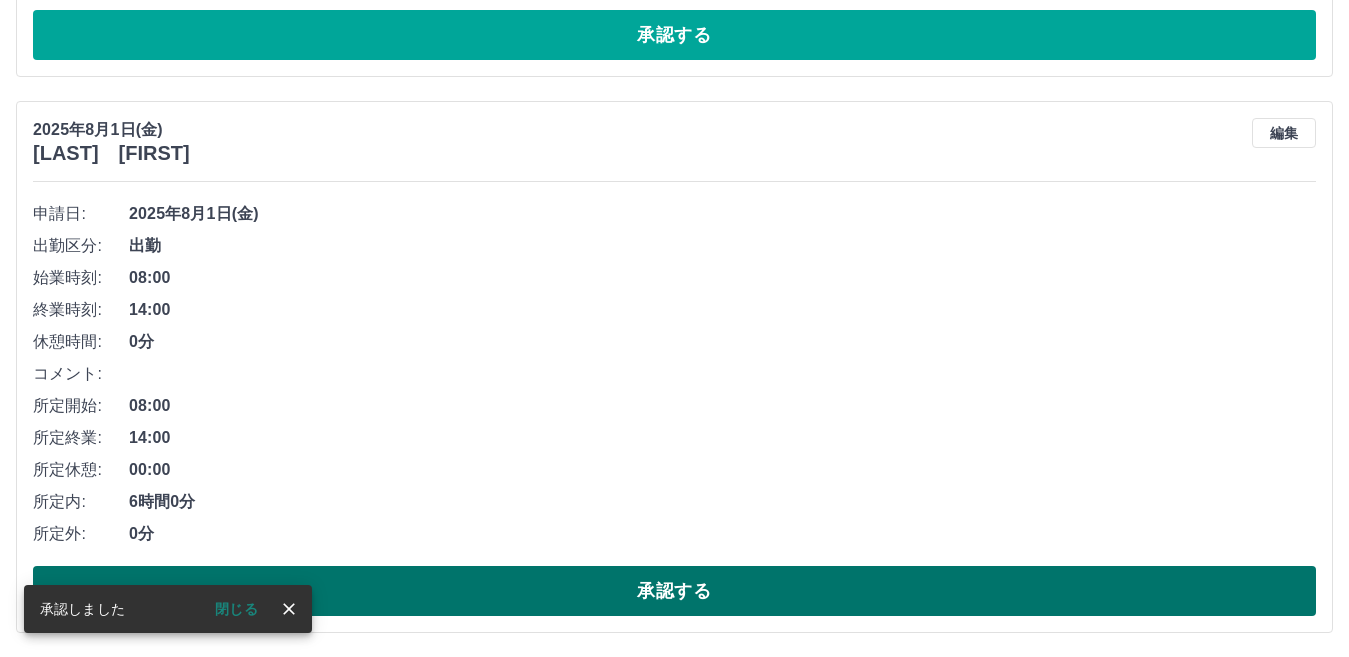 click on "承認する" at bounding box center (674, 591) 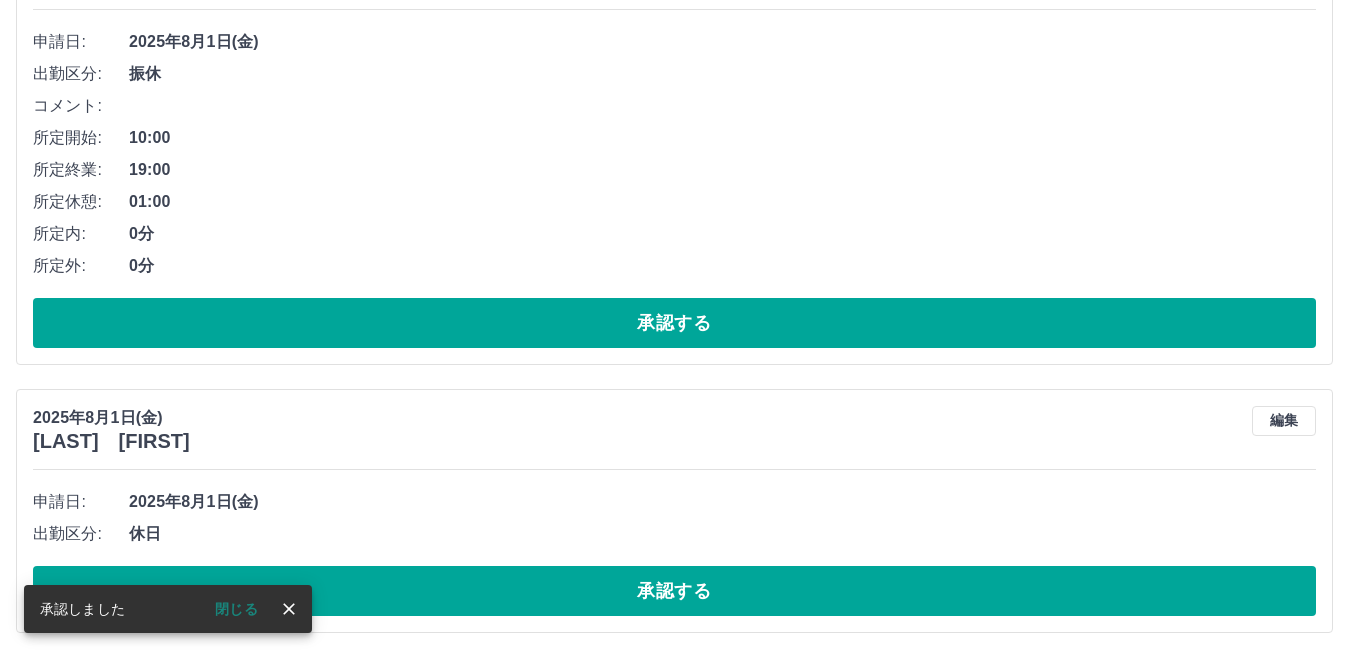 scroll, scrollTop: 3608, scrollLeft: 0, axis: vertical 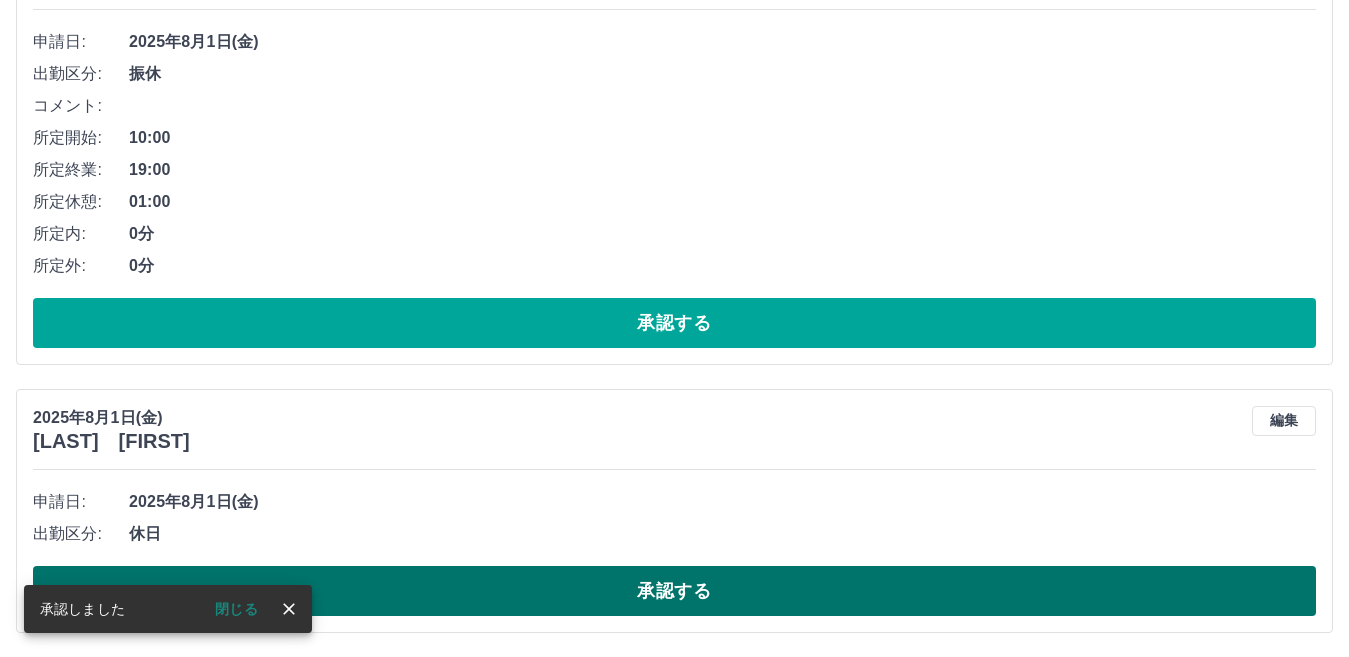 click on "承認する" at bounding box center (674, 591) 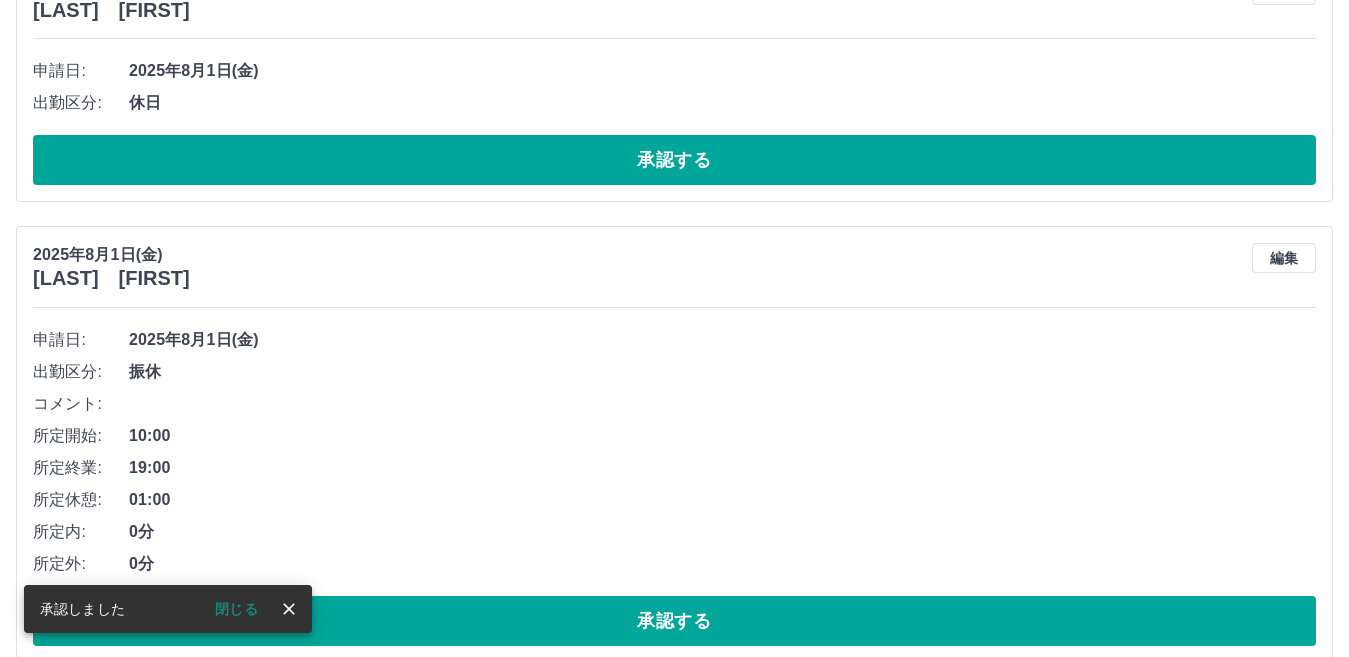 scroll, scrollTop: 3340, scrollLeft: 0, axis: vertical 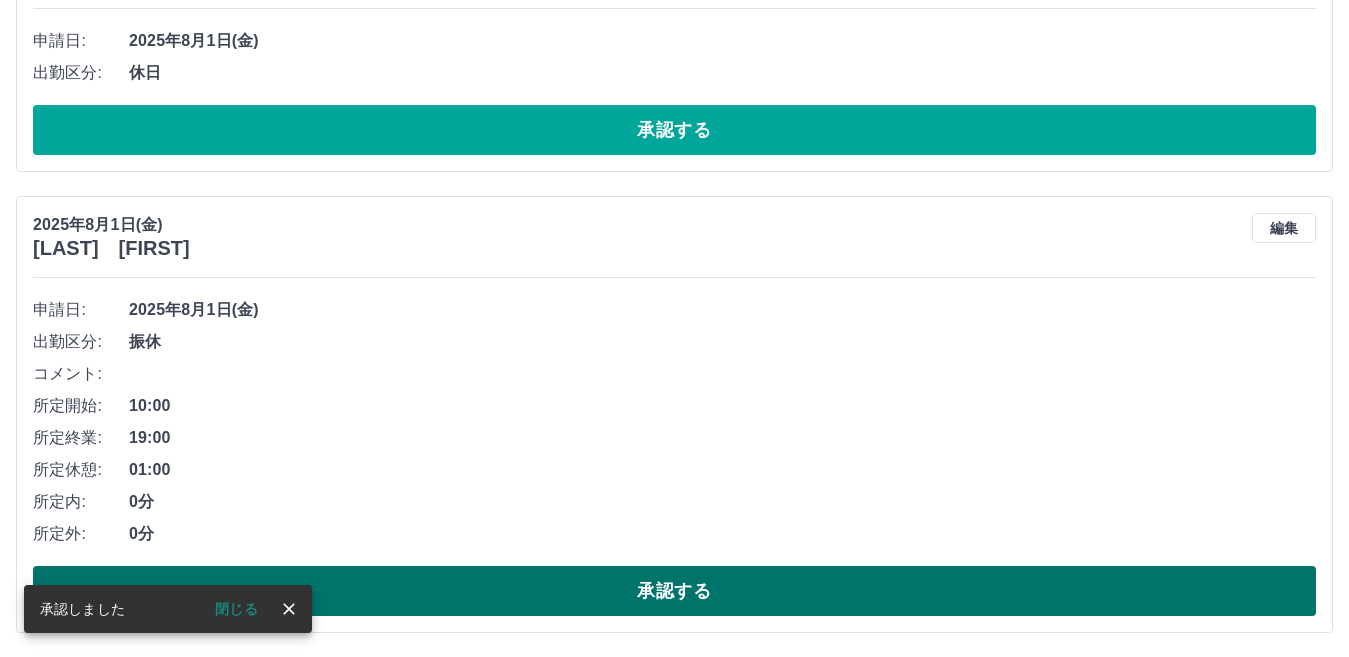 click on "承認する" at bounding box center (674, 591) 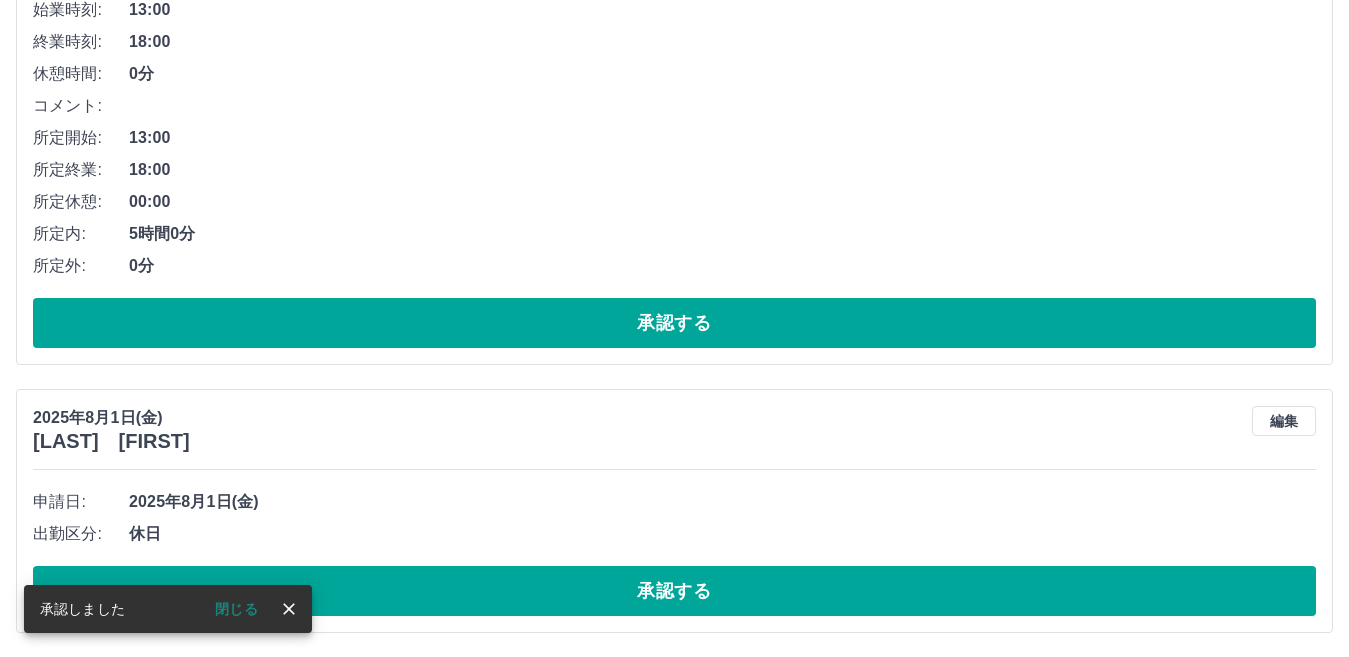 scroll, scrollTop: 2879, scrollLeft: 0, axis: vertical 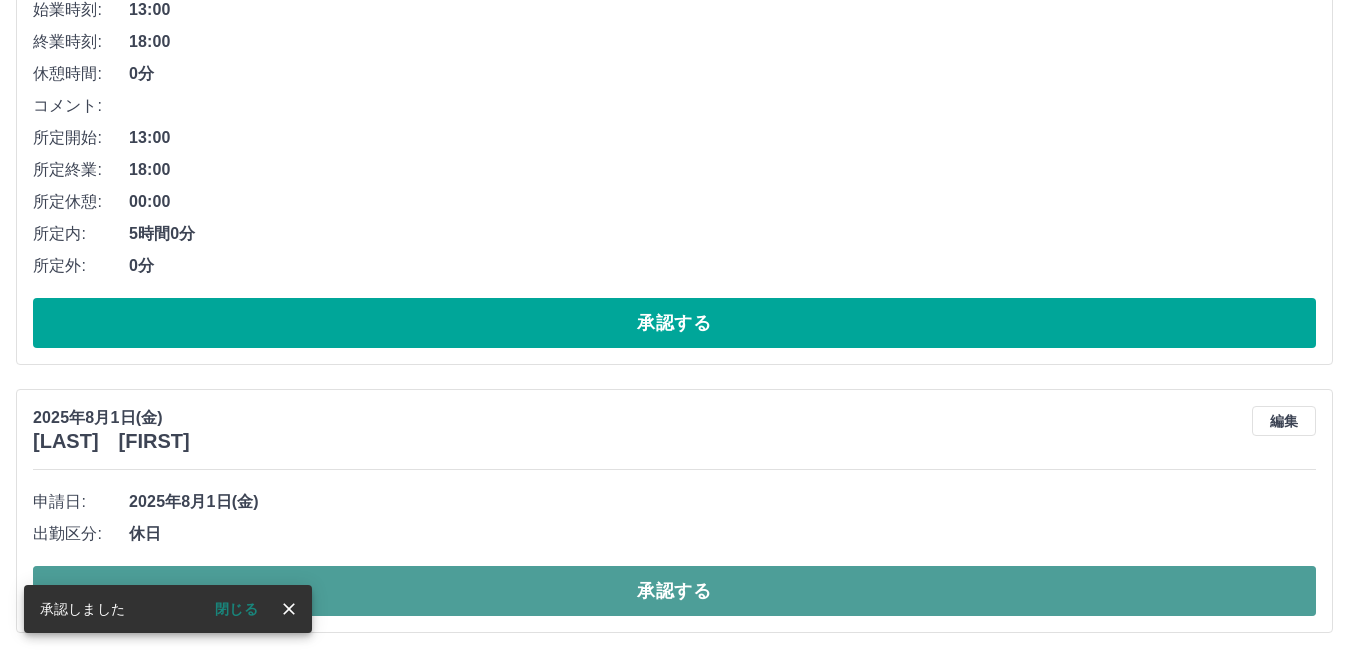 click on "承認する" at bounding box center [674, 591] 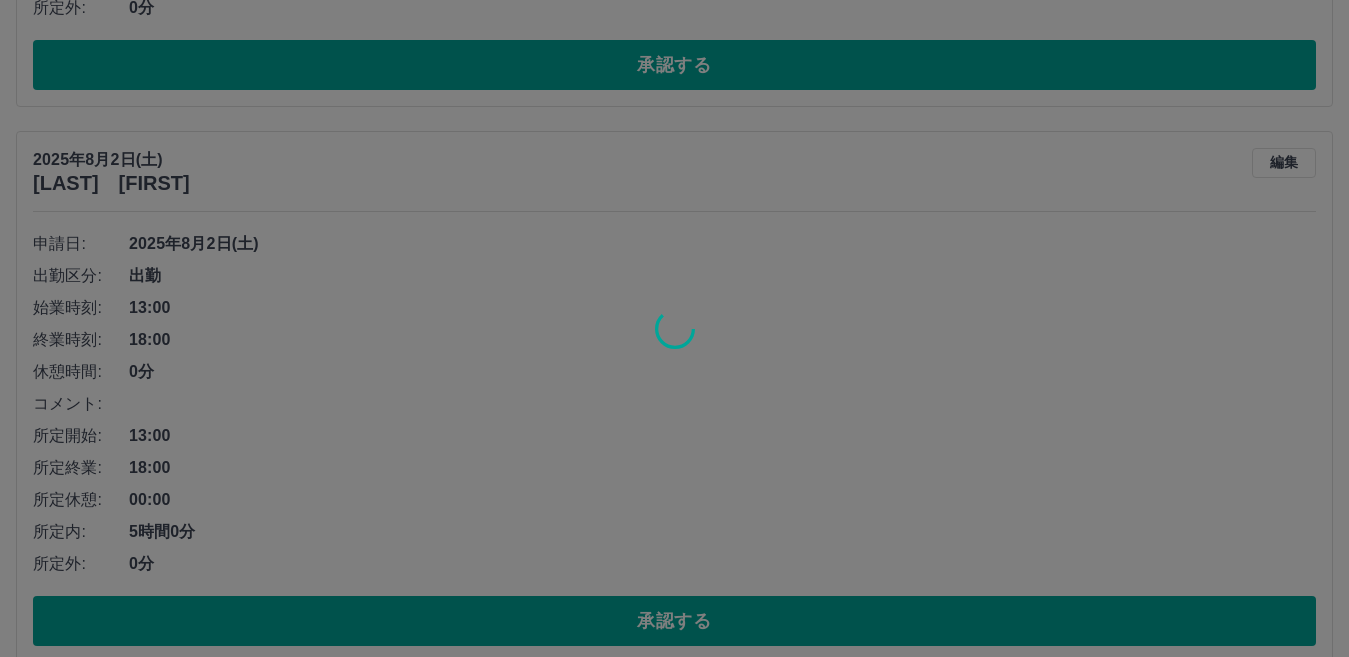scroll, scrollTop: 2611, scrollLeft: 0, axis: vertical 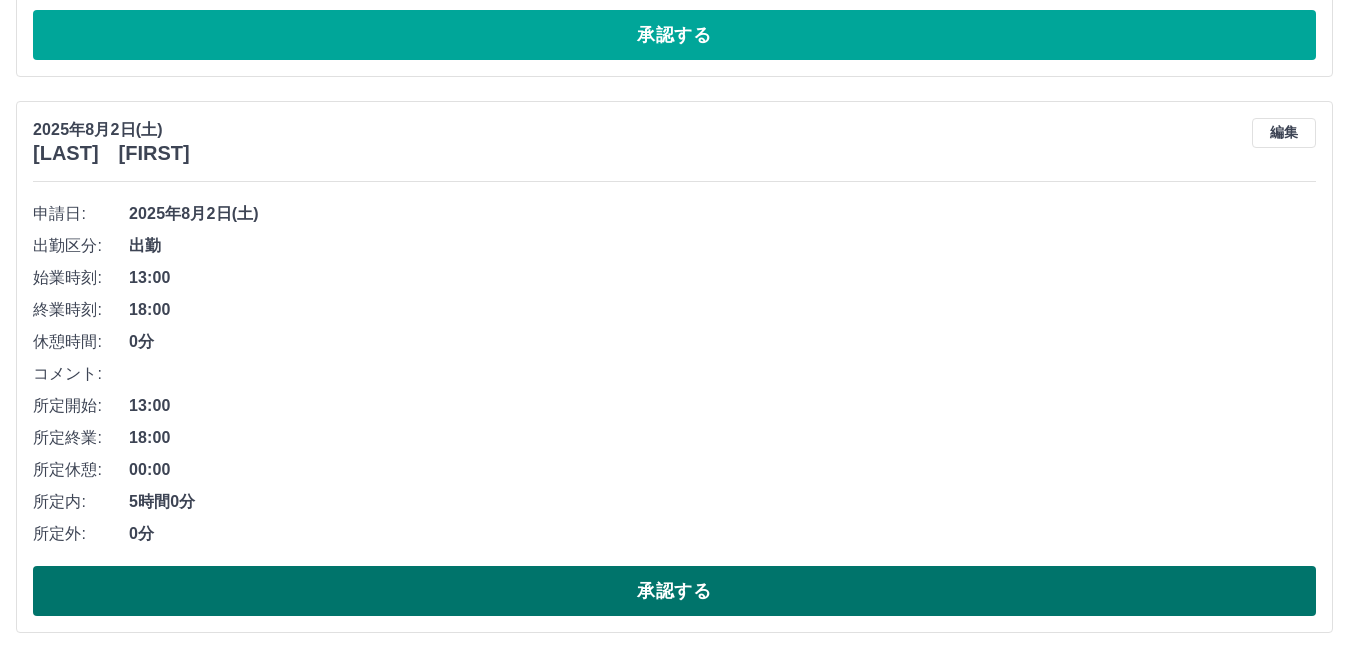 click on "承認する" at bounding box center [674, 591] 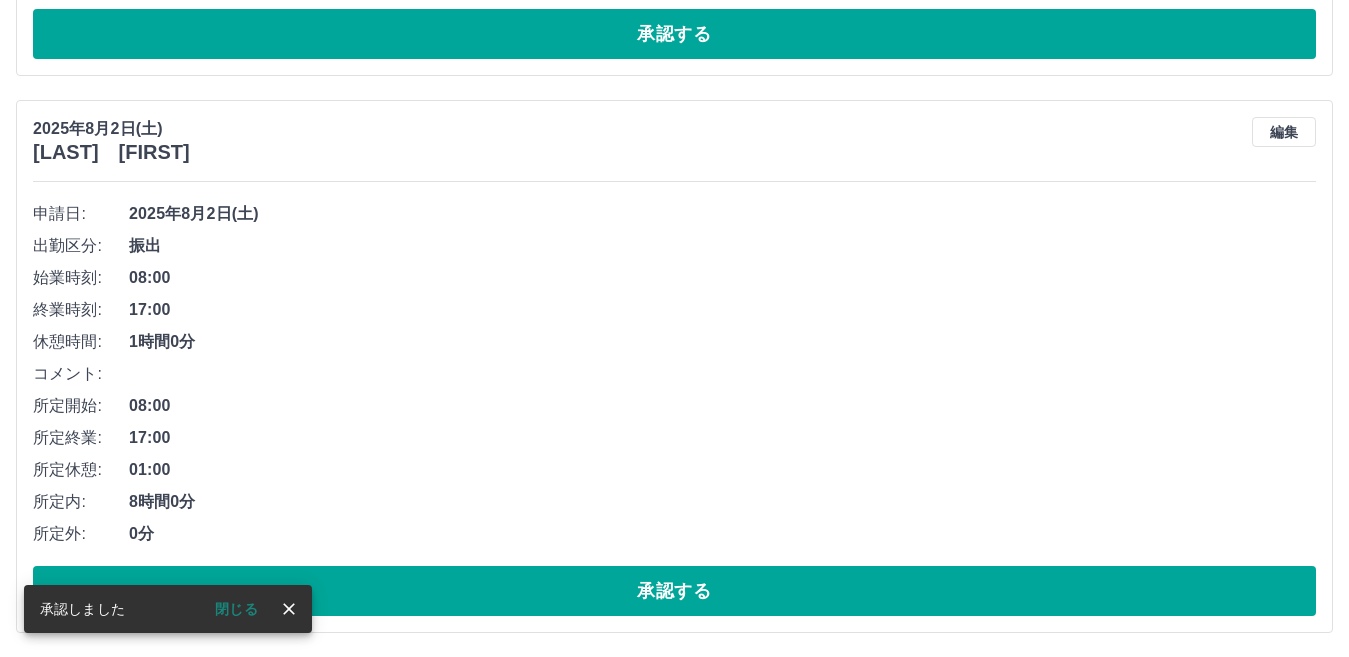 scroll, scrollTop: 2055, scrollLeft: 0, axis: vertical 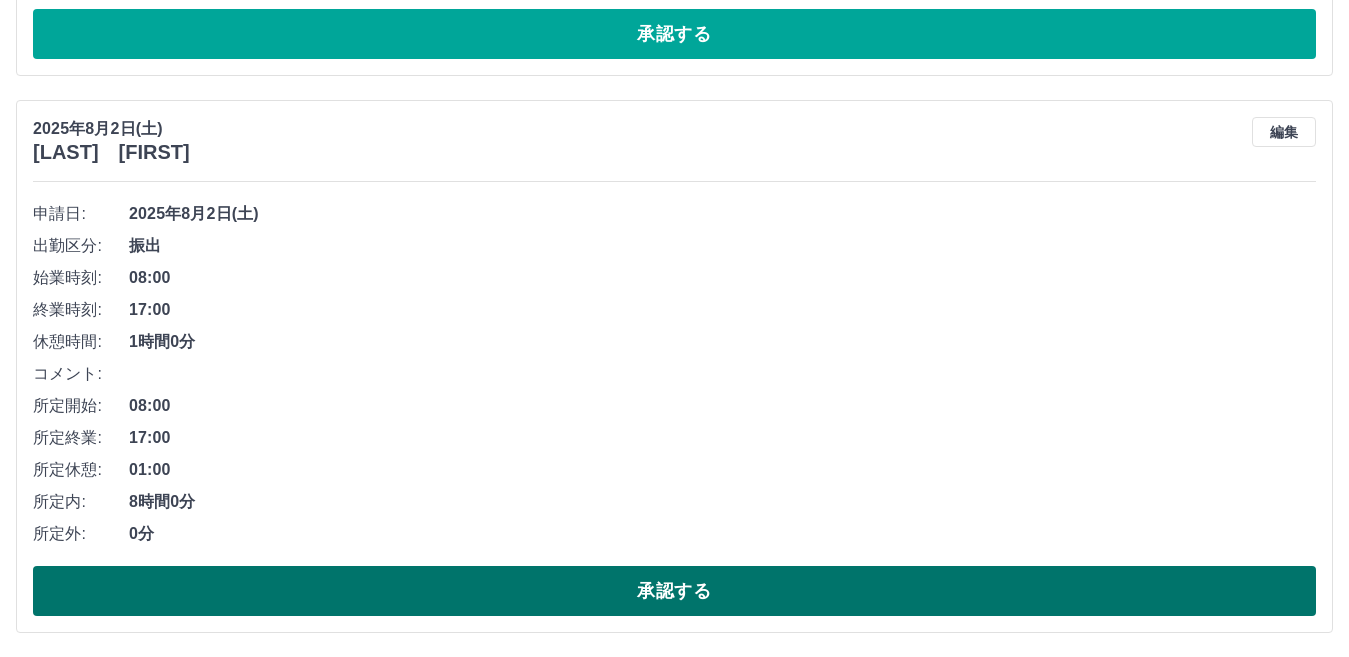 click on "承認する" at bounding box center [674, 591] 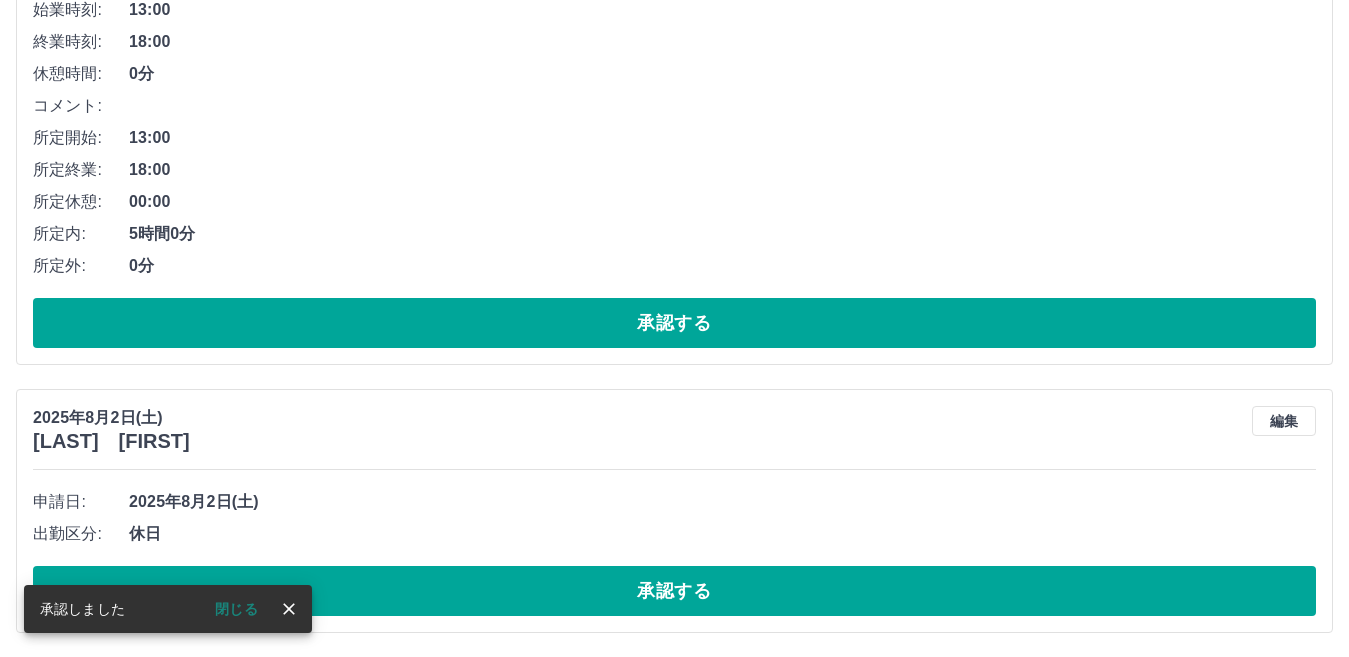 scroll, scrollTop: 1498, scrollLeft: 0, axis: vertical 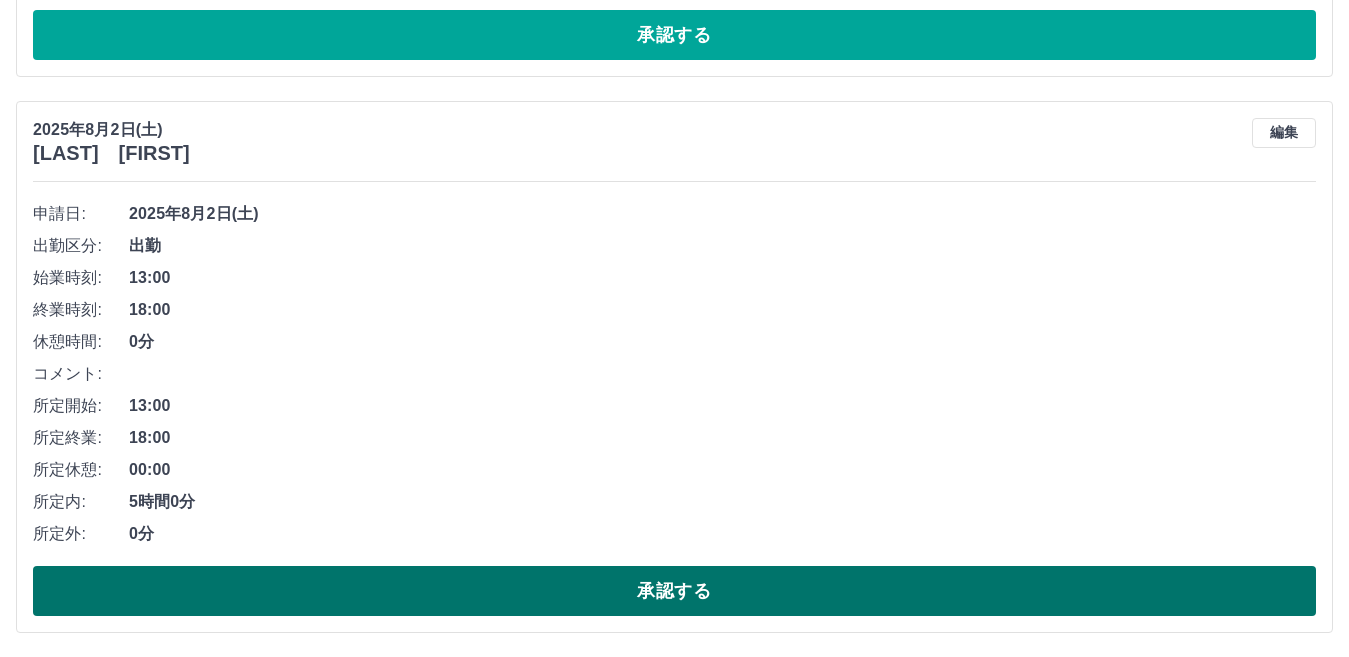 click on "承認する" at bounding box center (674, 591) 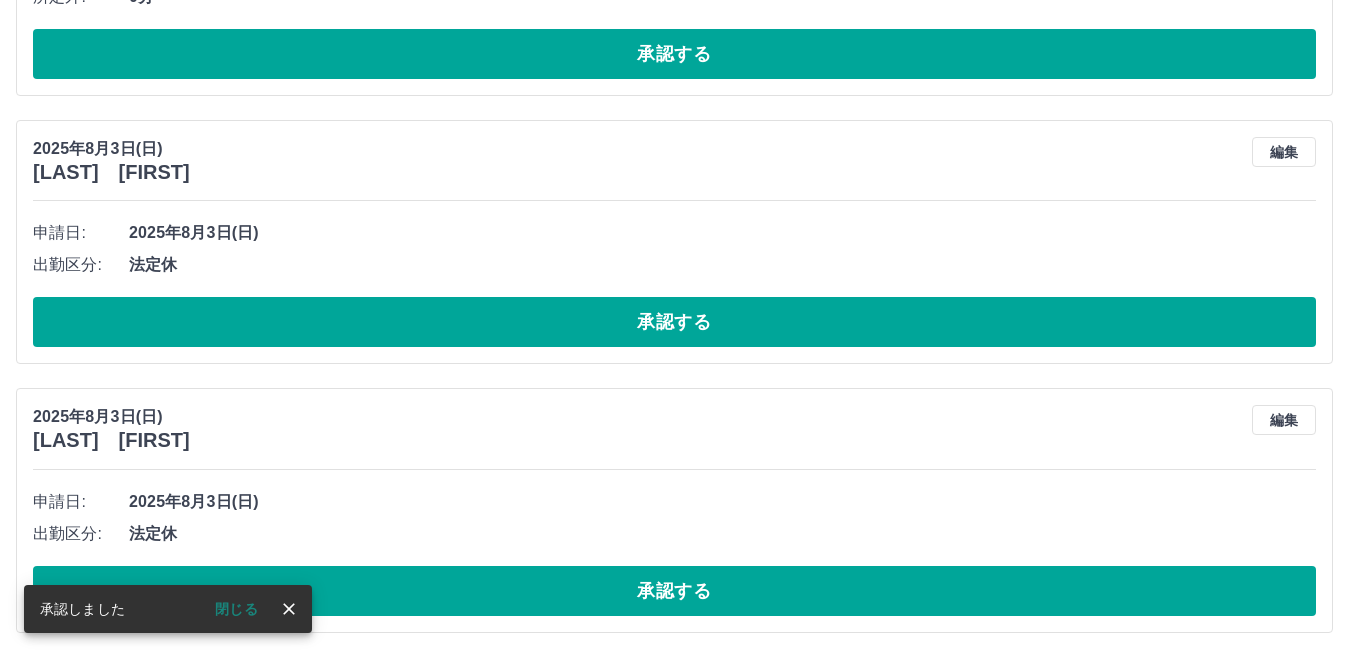 scroll, scrollTop: 674, scrollLeft: 0, axis: vertical 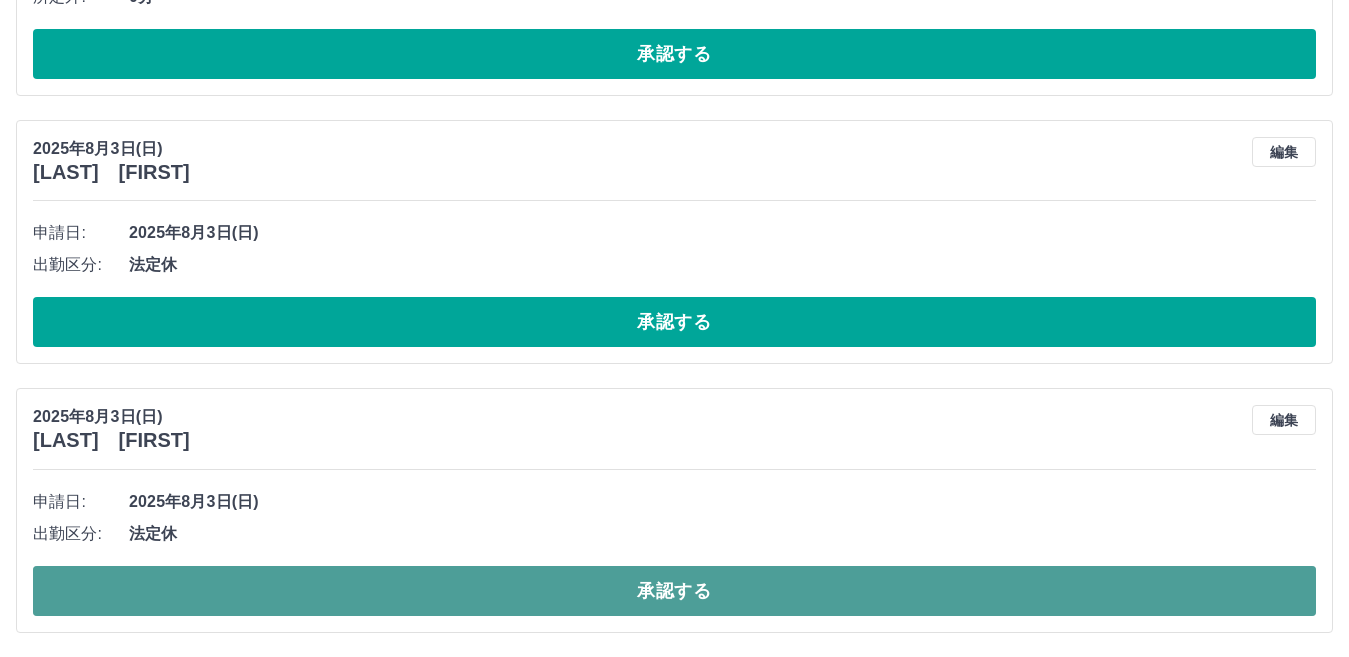 click on "承認する" at bounding box center [674, 591] 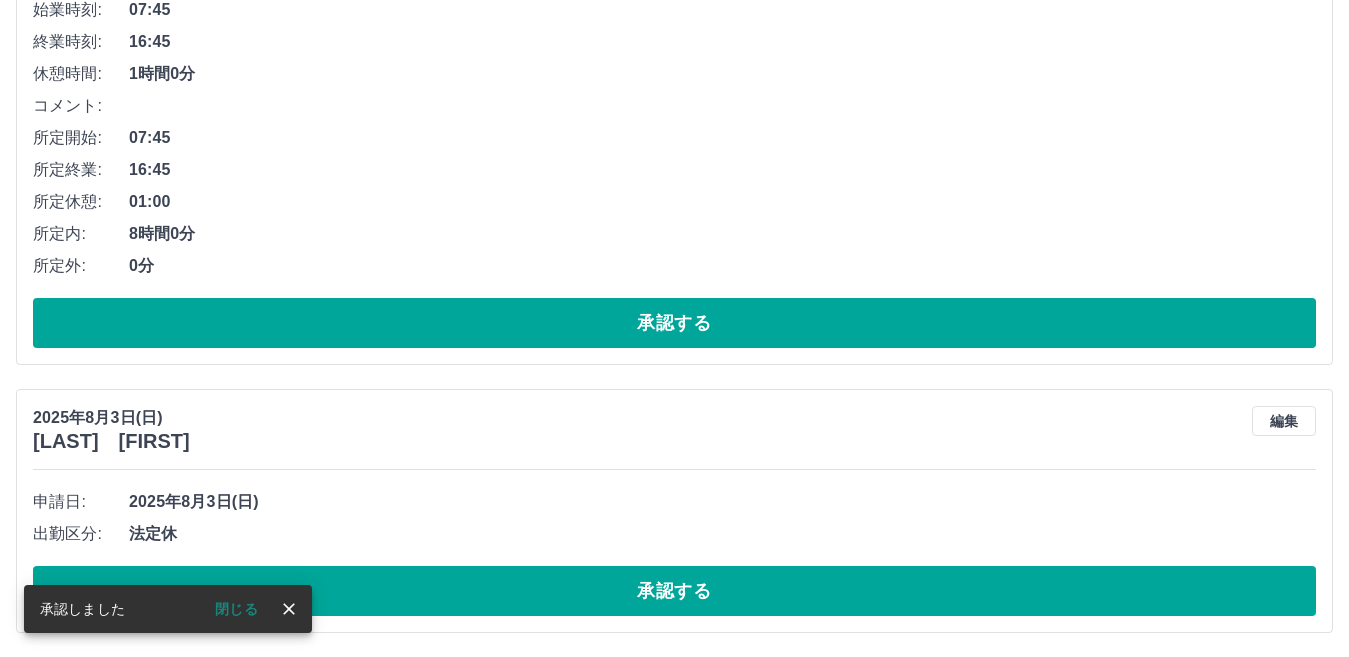 scroll, scrollTop: 405, scrollLeft: 0, axis: vertical 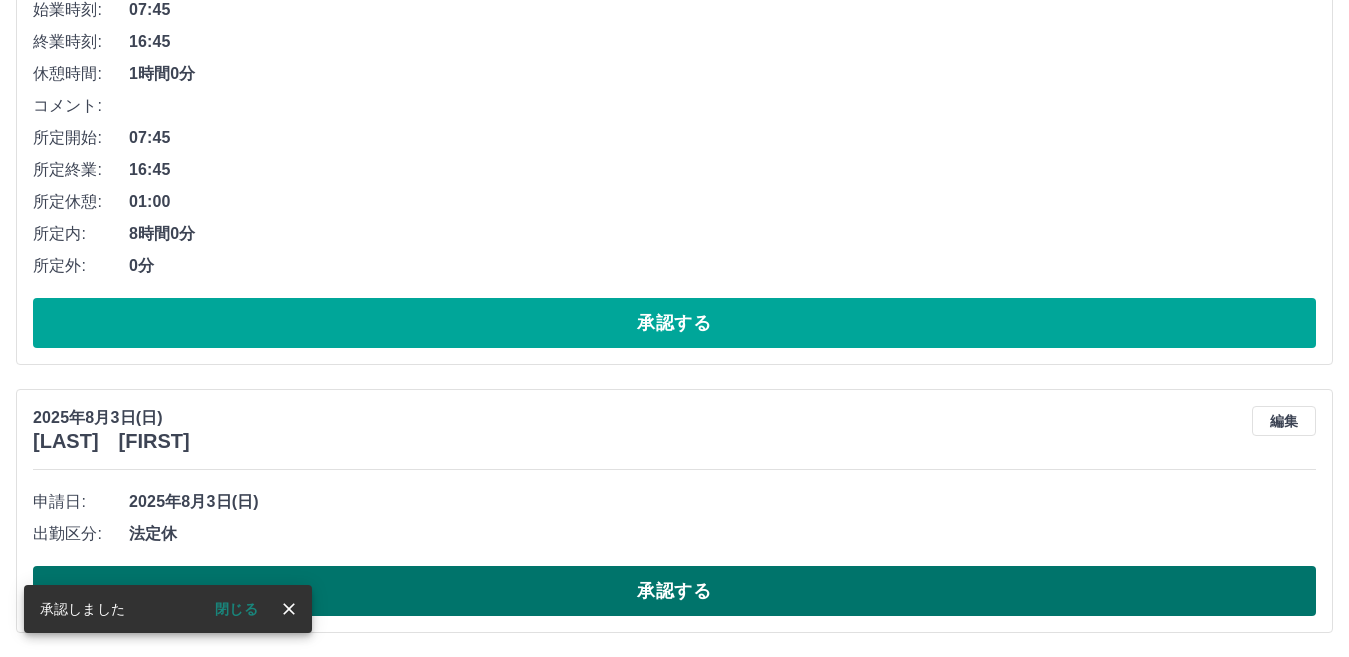 click on "承認する" at bounding box center [674, 591] 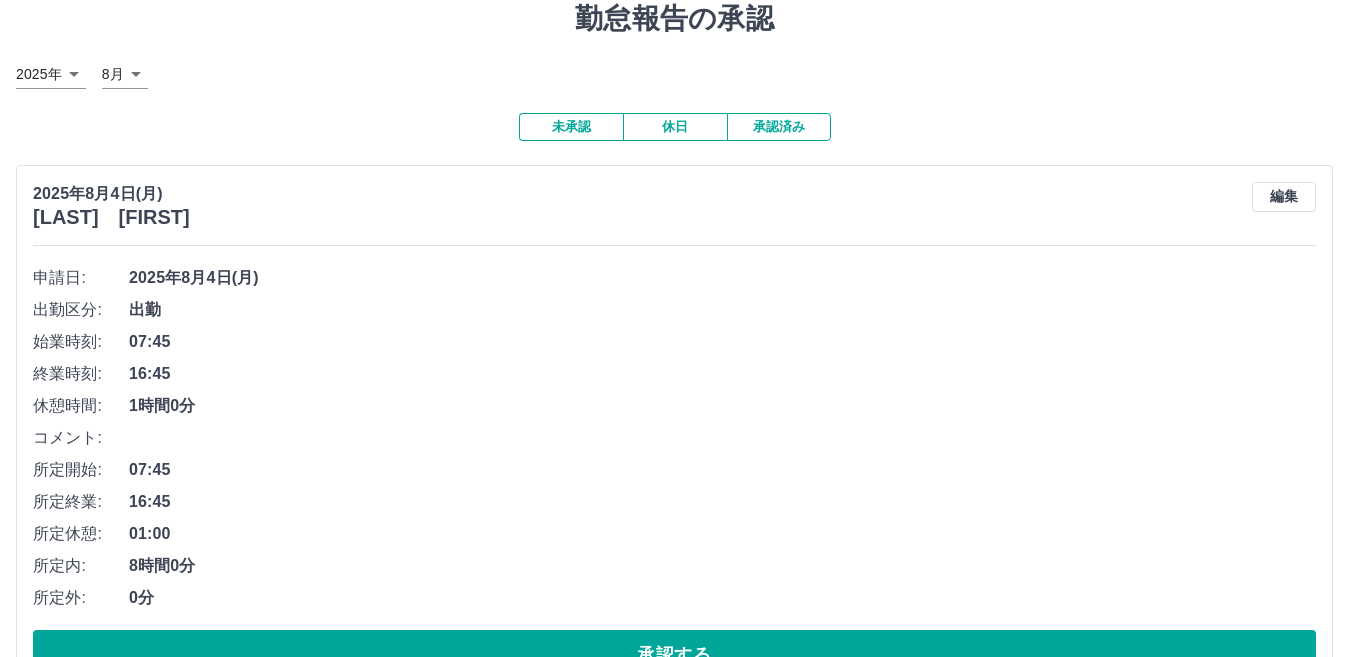 scroll, scrollTop: 0, scrollLeft: 0, axis: both 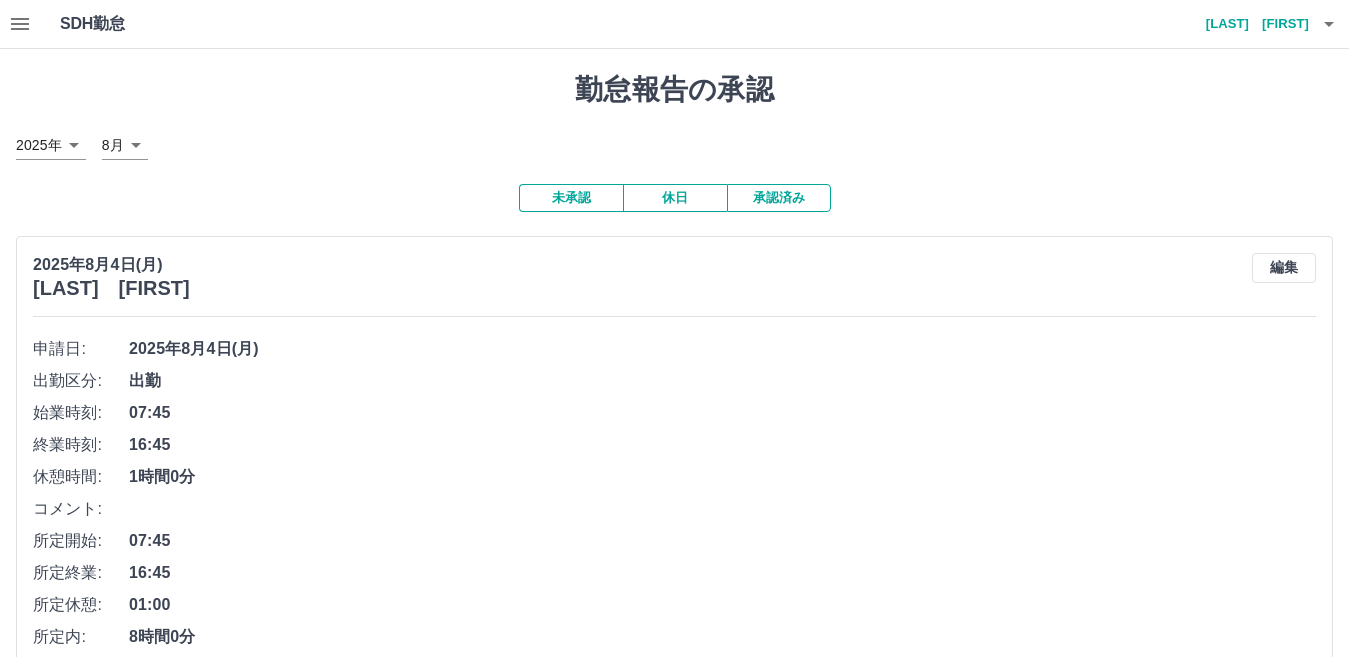 click 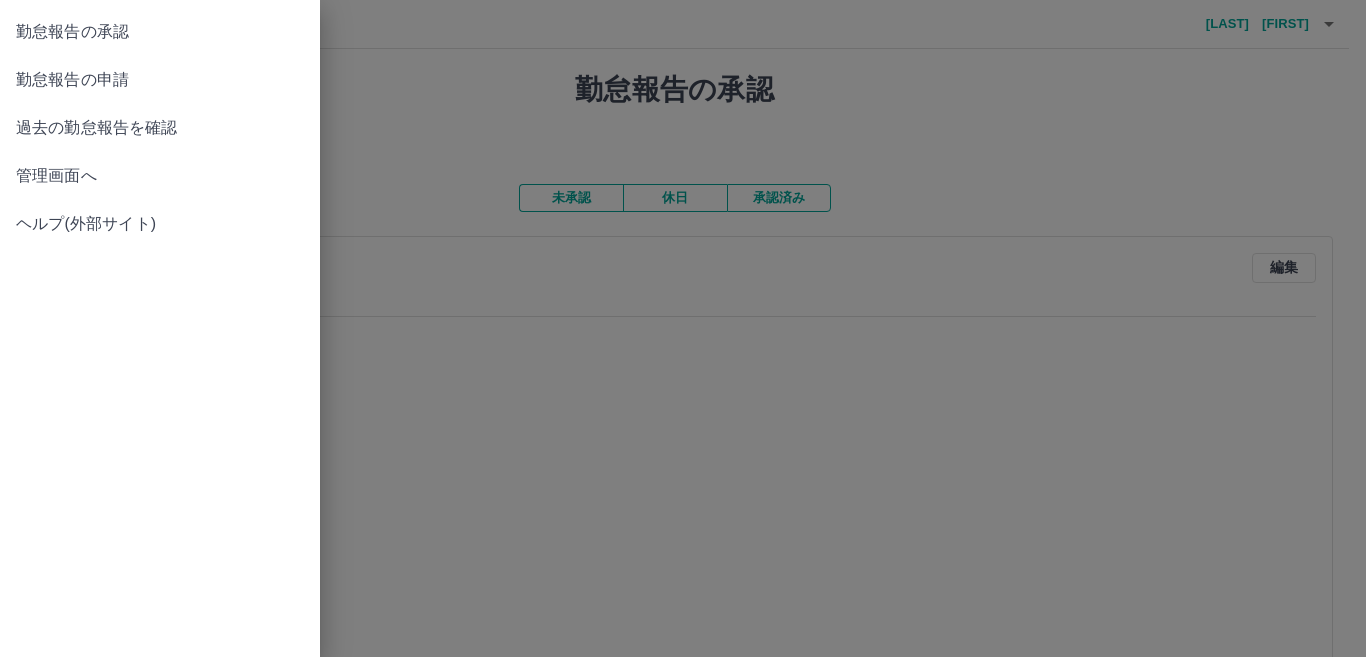 click on "管理画面へ" at bounding box center [160, 176] 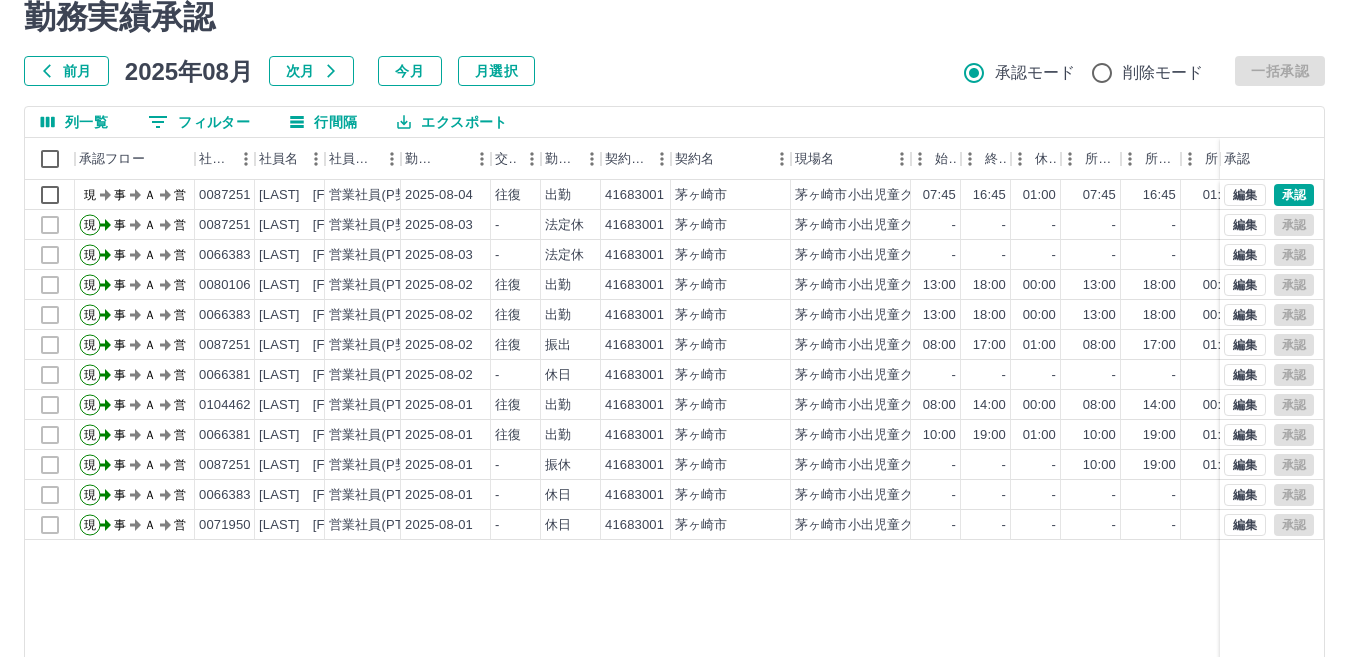 scroll, scrollTop: 0, scrollLeft: 0, axis: both 